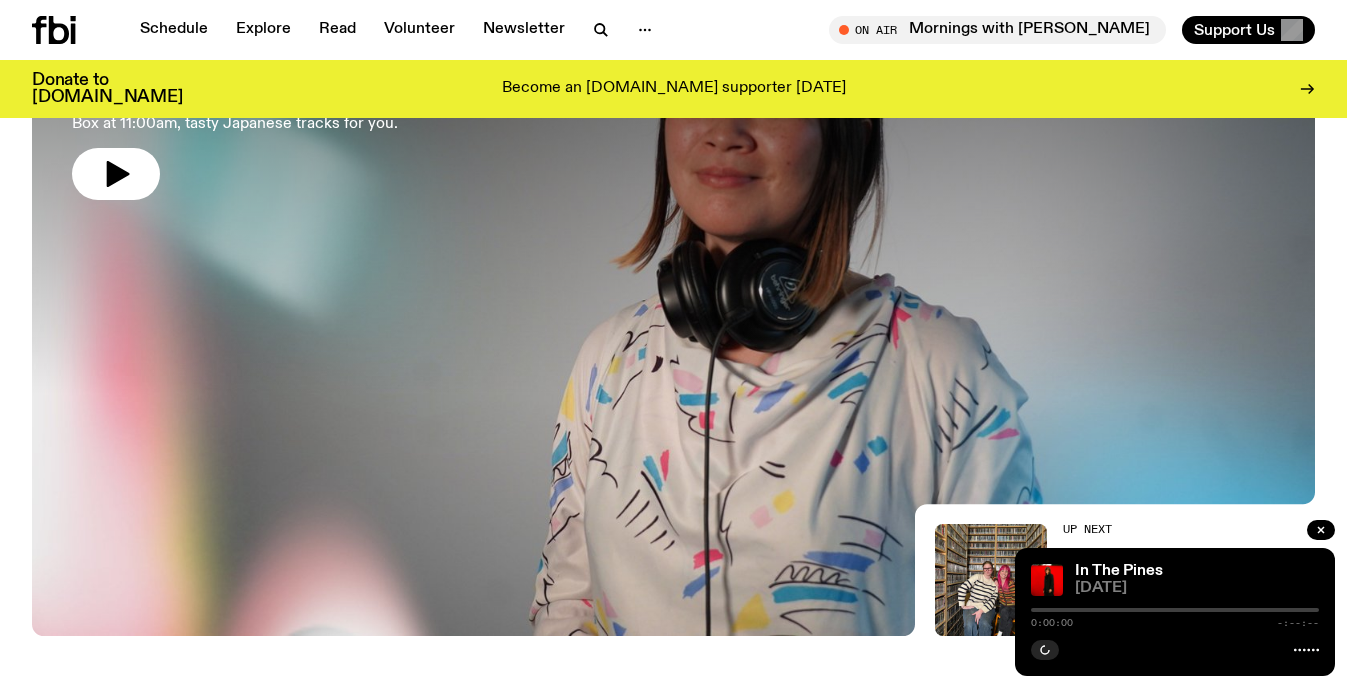 scroll, scrollTop: 0, scrollLeft: 0, axis: both 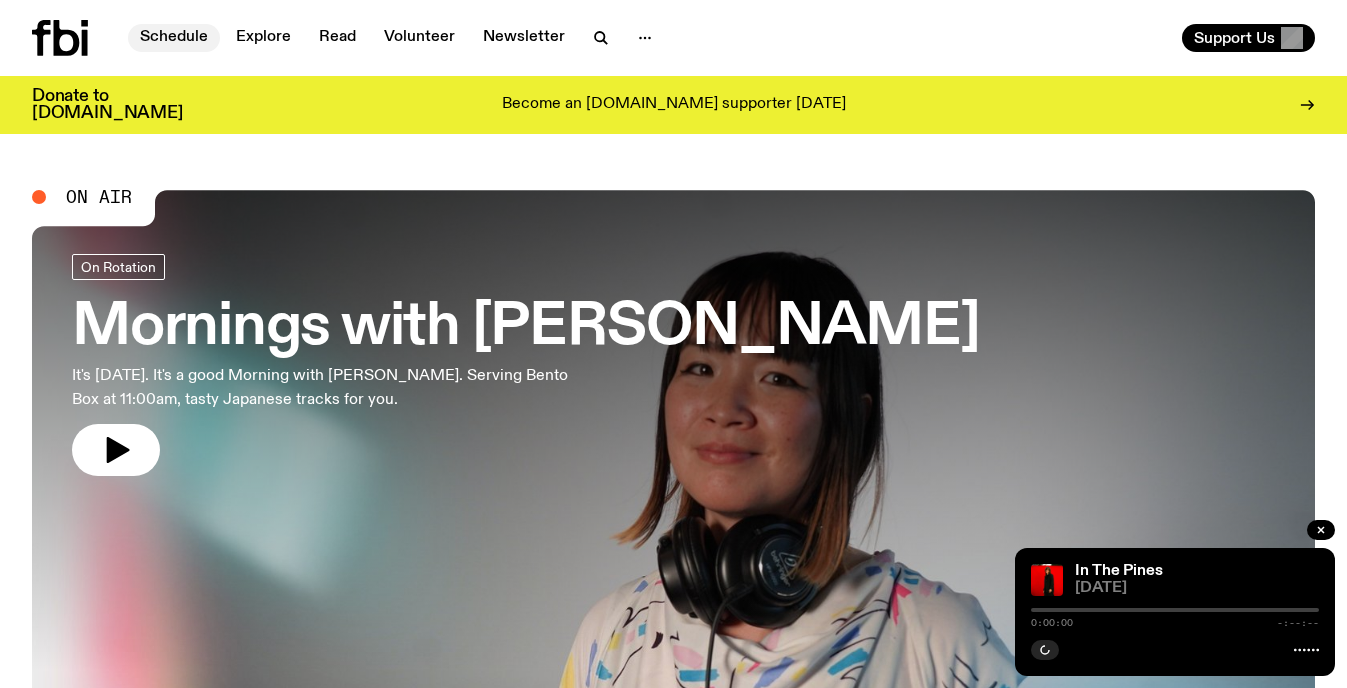 click on "Schedule" at bounding box center [174, 38] 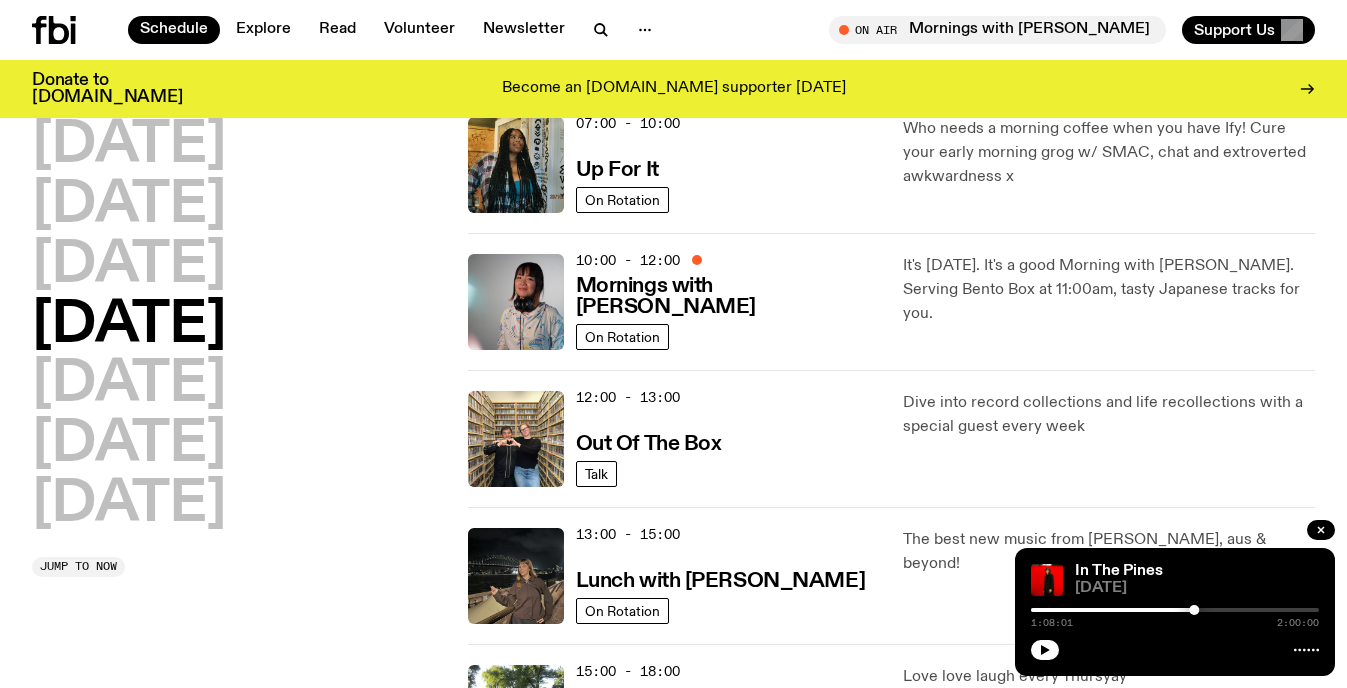 scroll, scrollTop: 214, scrollLeft: 0, axis: vertical 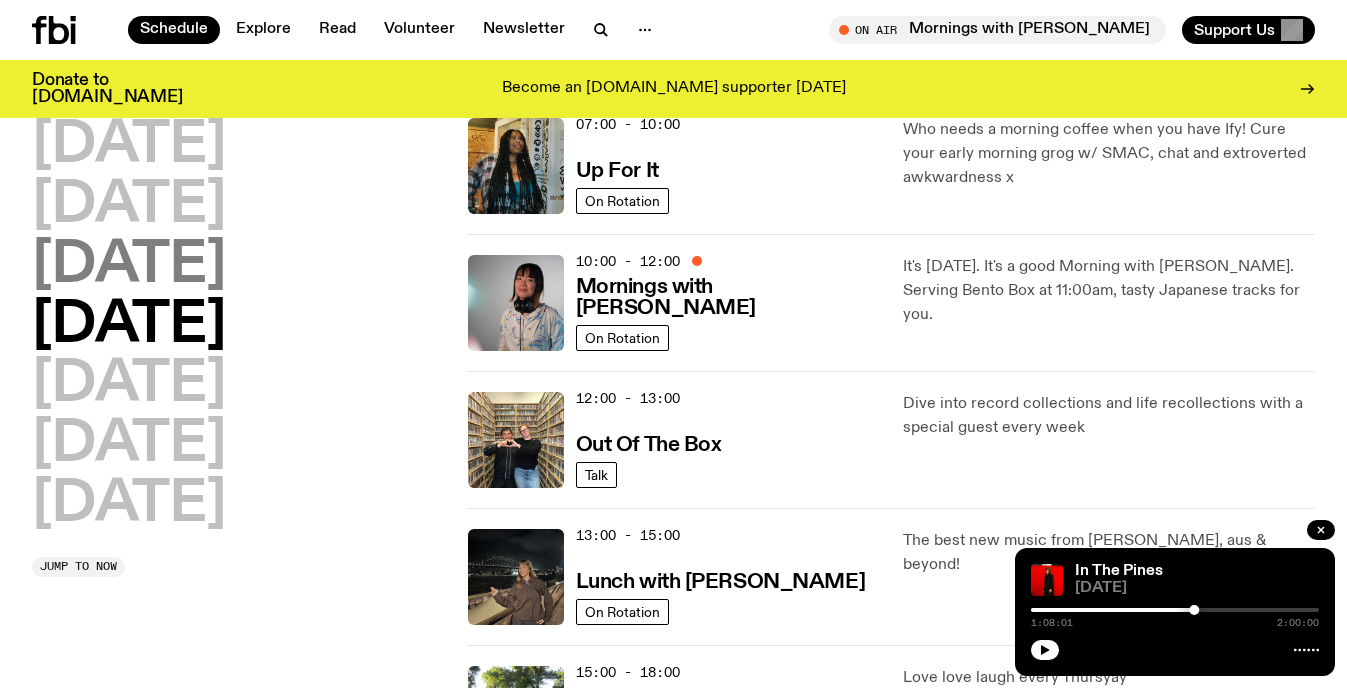 click on "[DATE]" at bounding box center (129, 266) 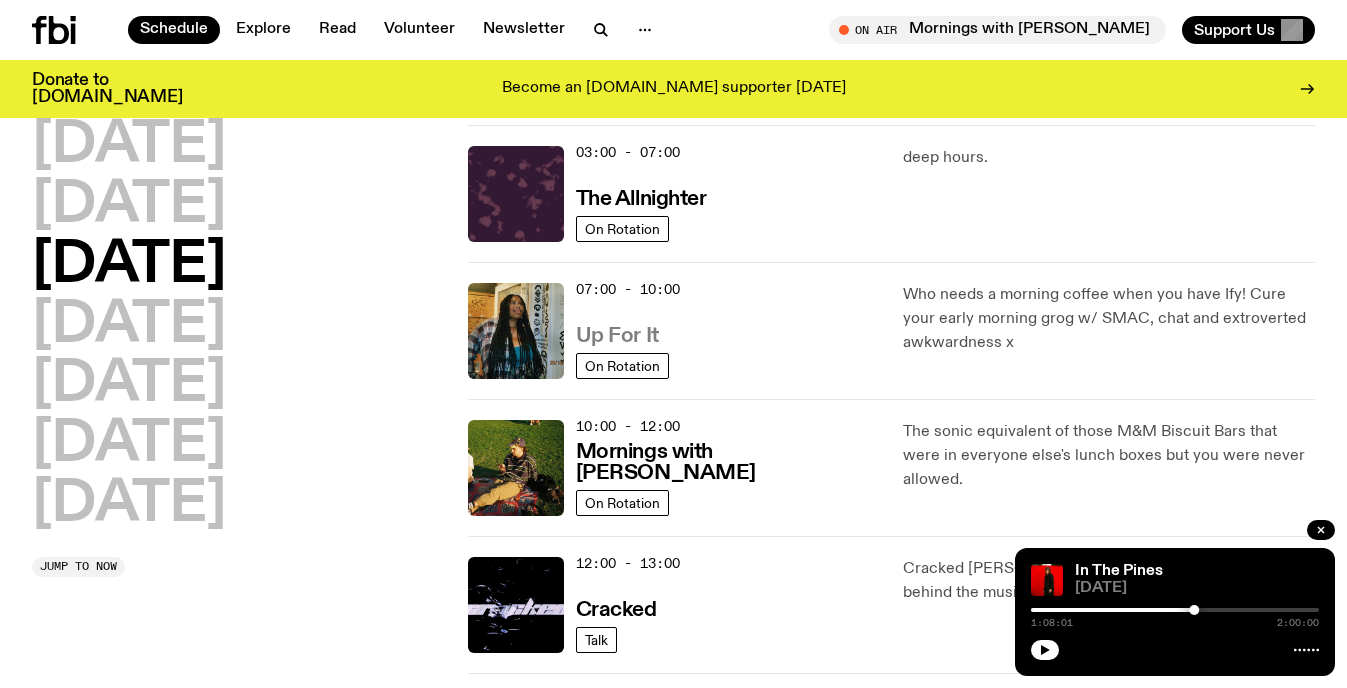 scroll, scrollTop: 630, scrollLeft: 0, axis: vertical 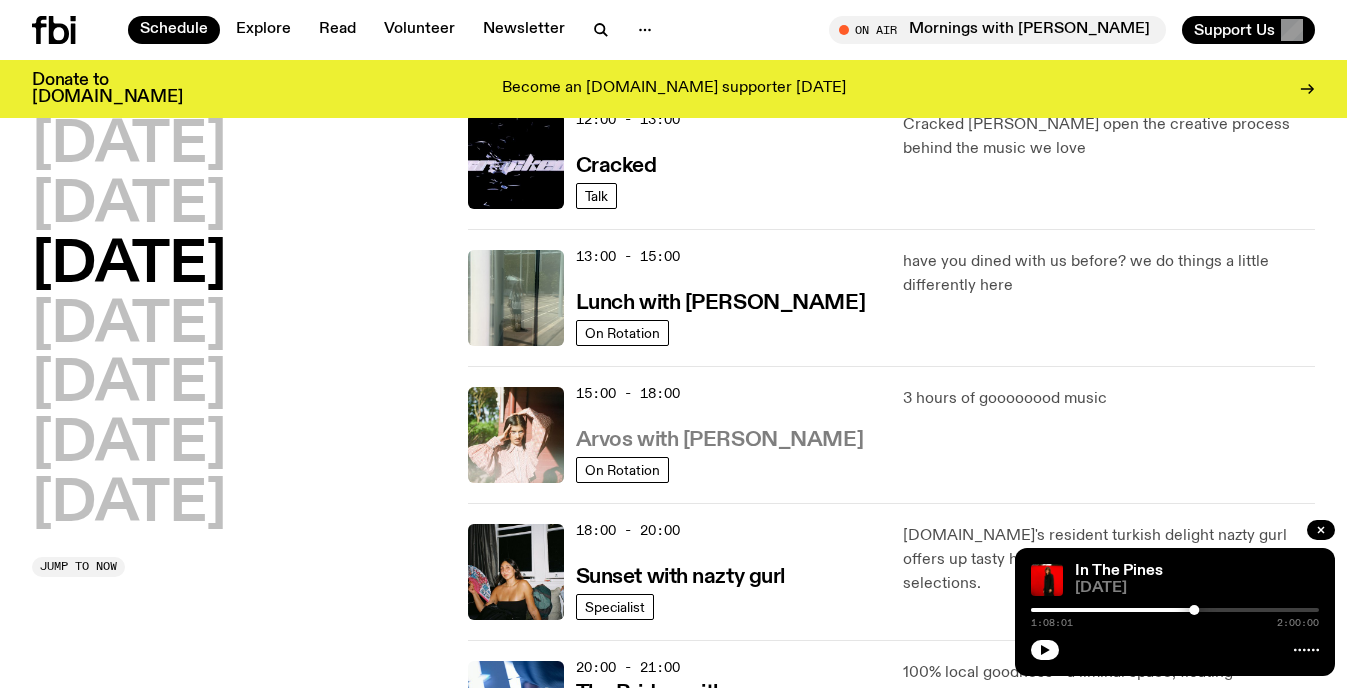 click on "Arvos with [PERSON_NAME]" at bounding box center [719, 440] 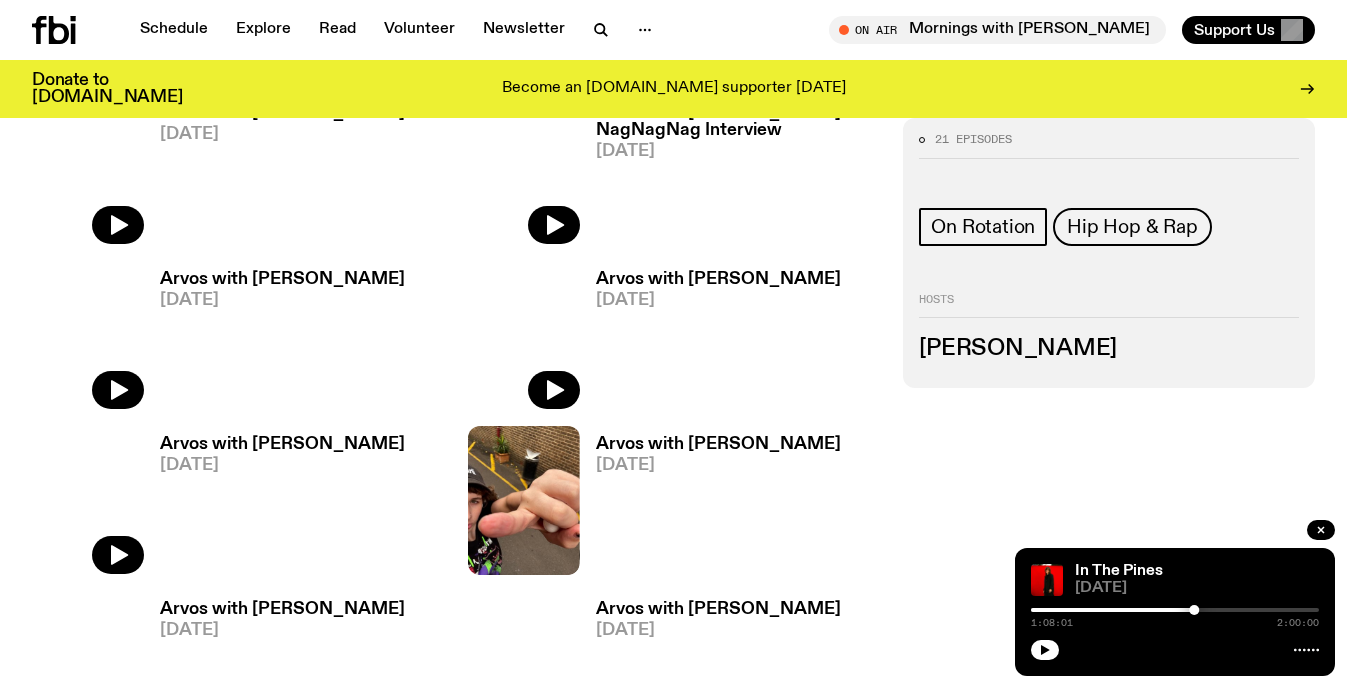 scroll, scrollTop: 858, scrollLeft: 0, axis: vertical 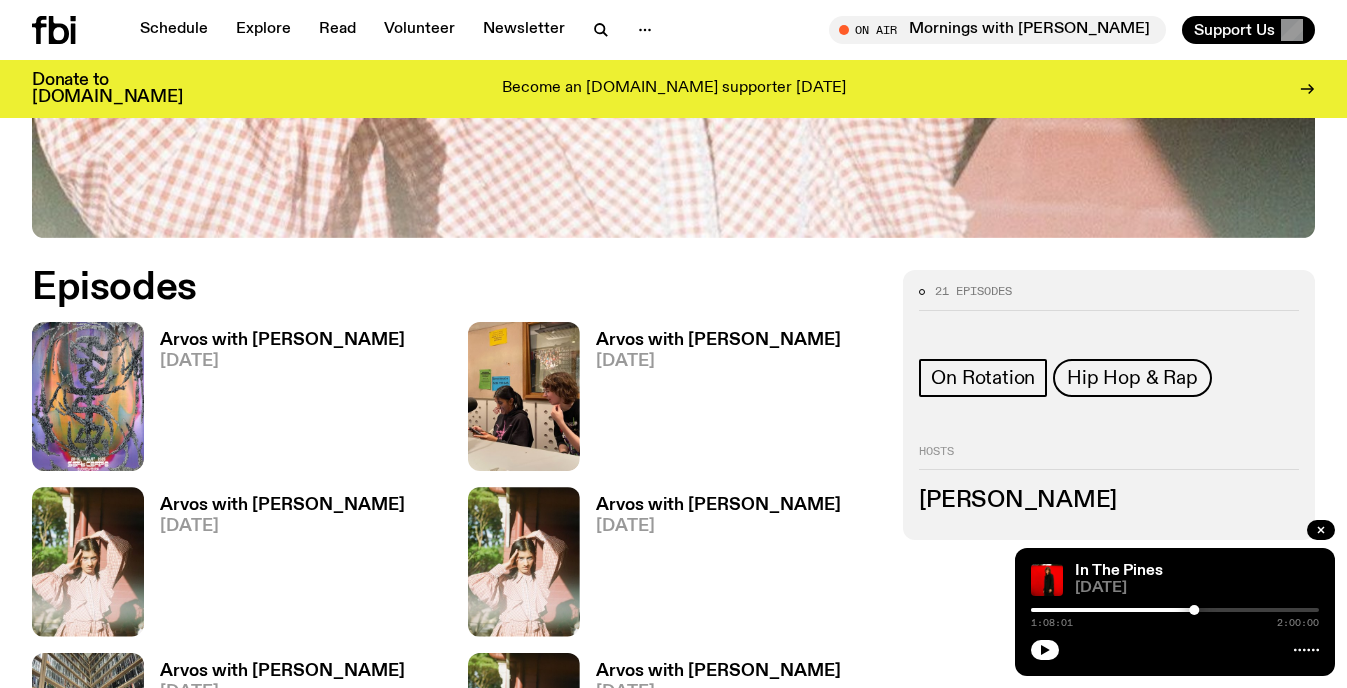 click on "Arvos with [PERSON_NAME] [DATE]" at bounding box center (274, 396) 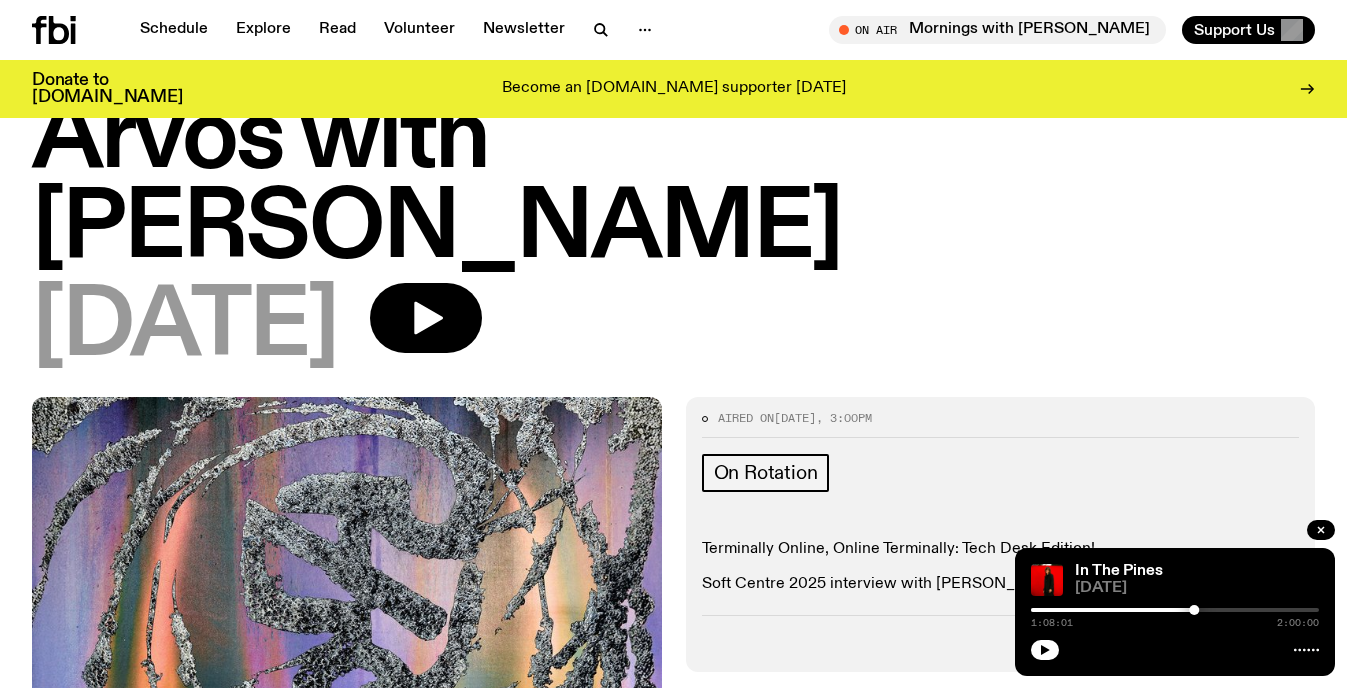 scroll, scrollTop: 0, scrollLeft: 0, axis: both 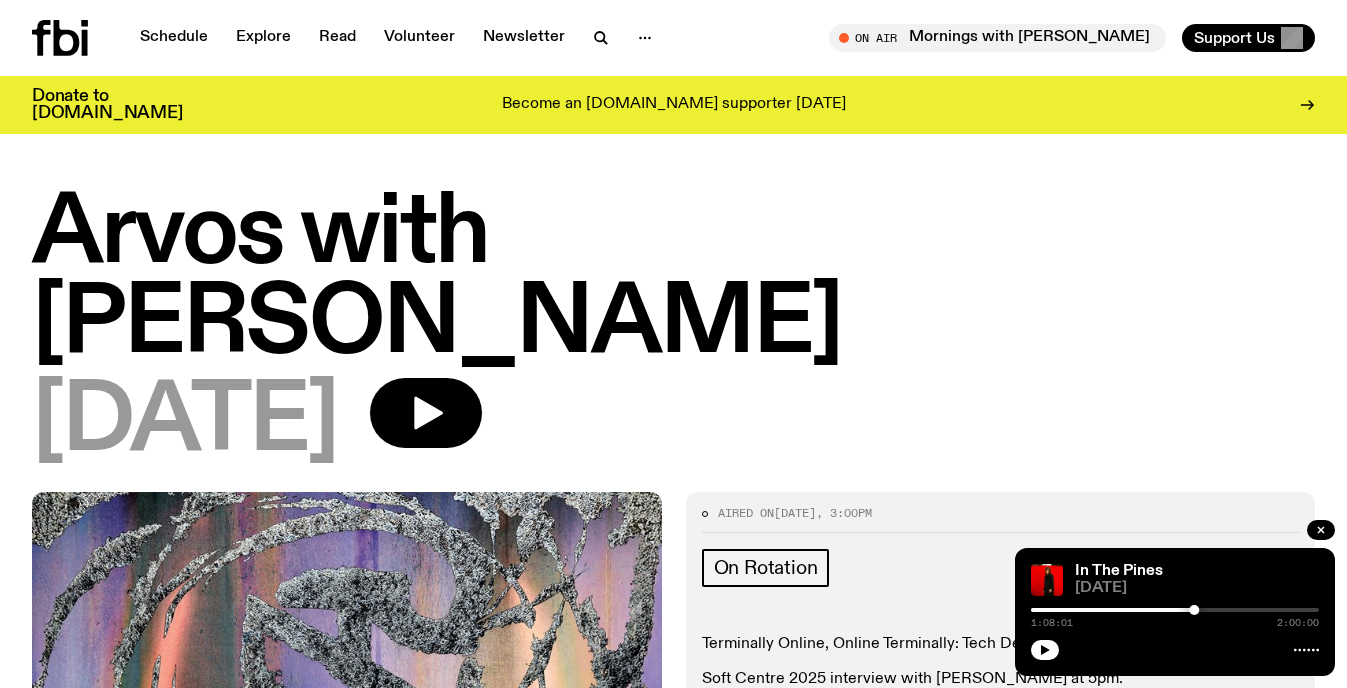 click on "Arvos with [PERSON_NAME]" at bounding box center [673, 280] 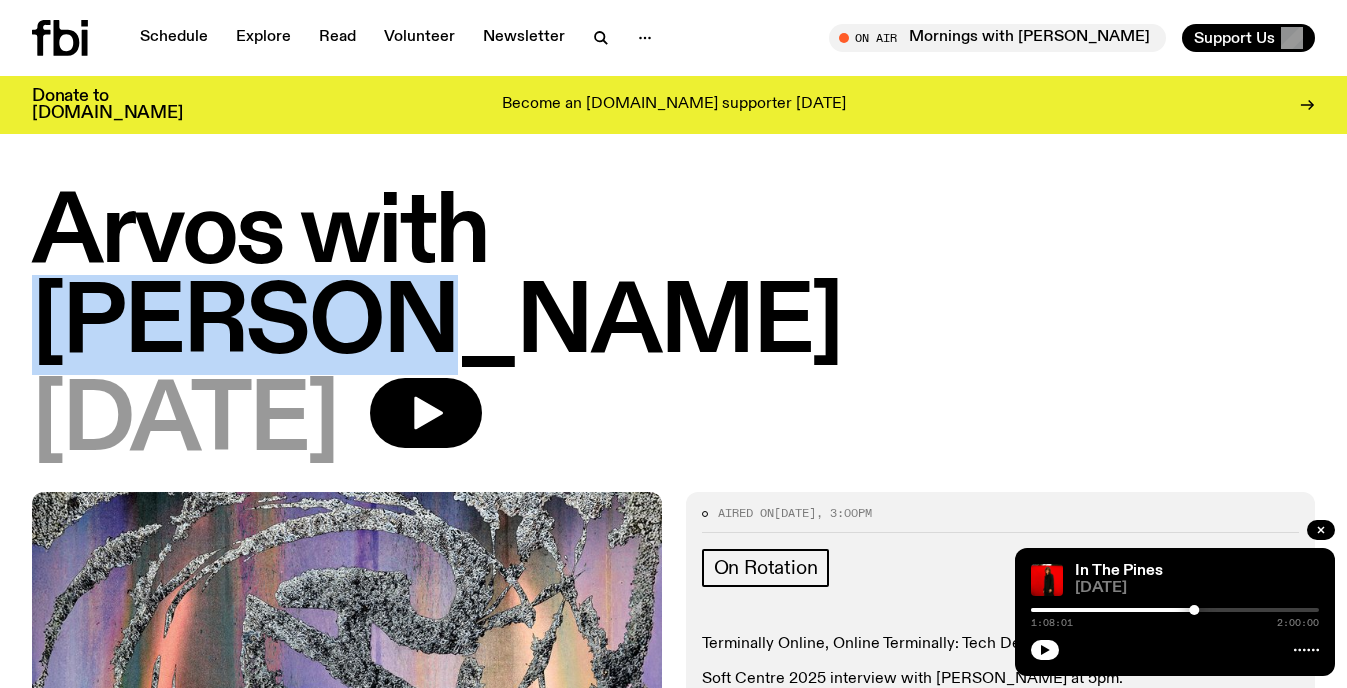 click on "Arvos with [PERSON_NAME]" at bounding box center (673, 280) 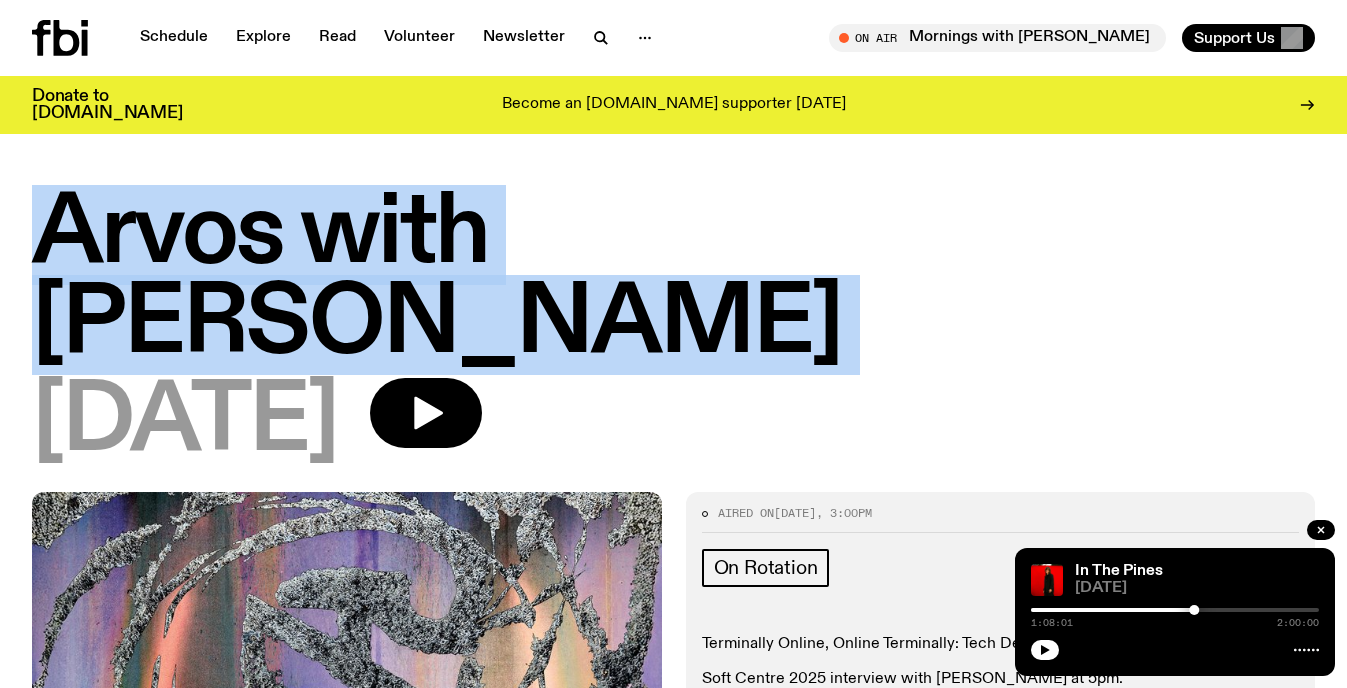click on "Arvos with [PERSON_NAME]" at bounding box center [673, 280] 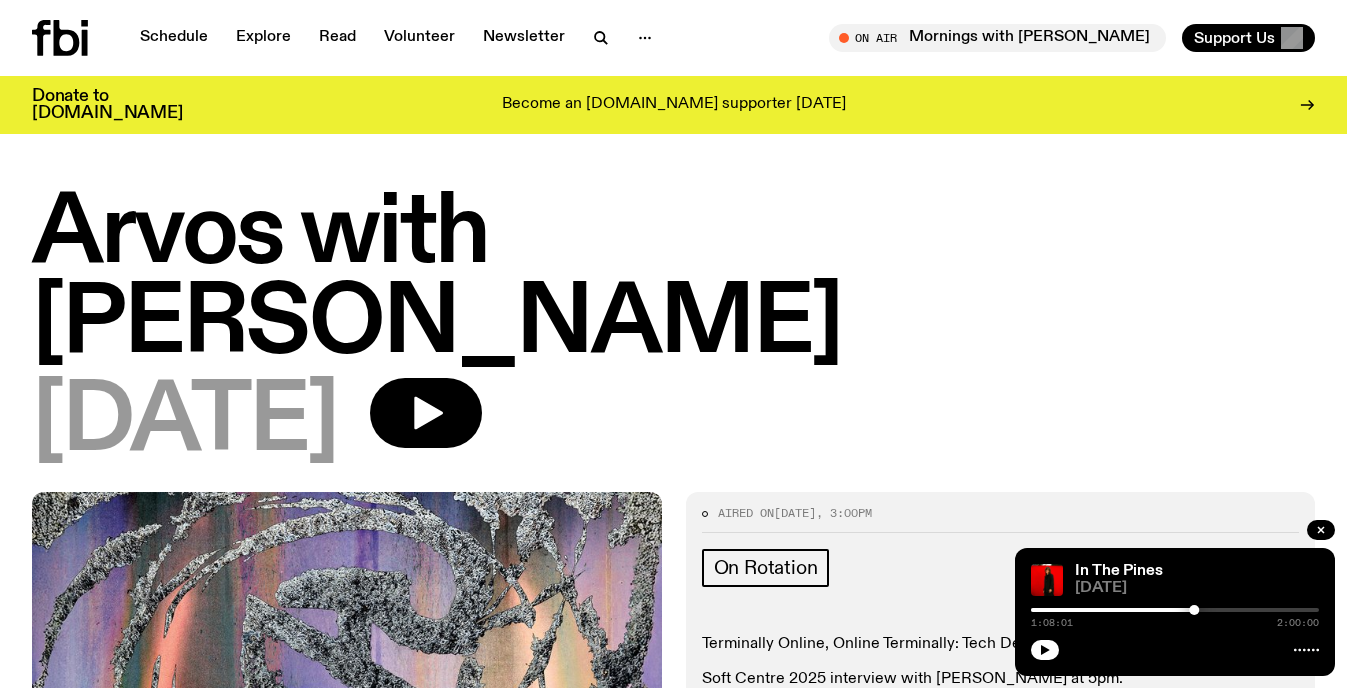 click on "Arvos with [PERSON_NAME]" at bounding box center (673, 280) 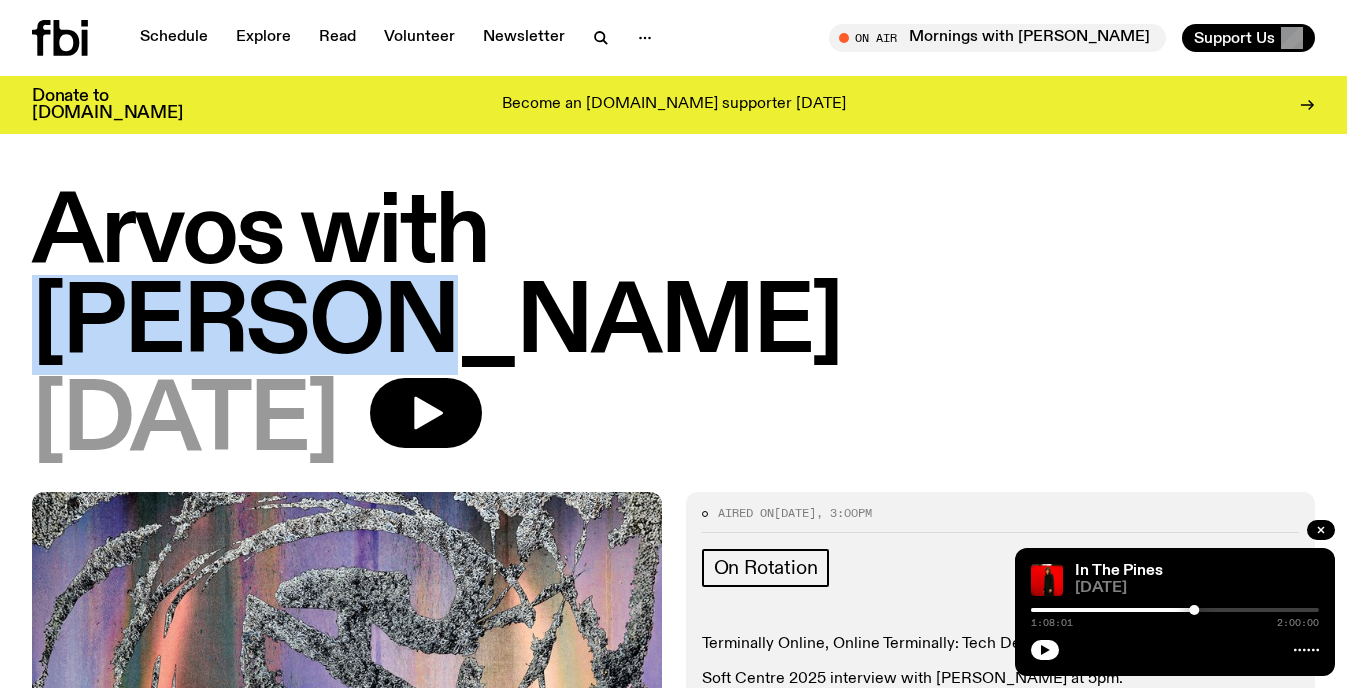 click on "Arvos with [PERSON_NAME]" at bounding box center (673, 280) 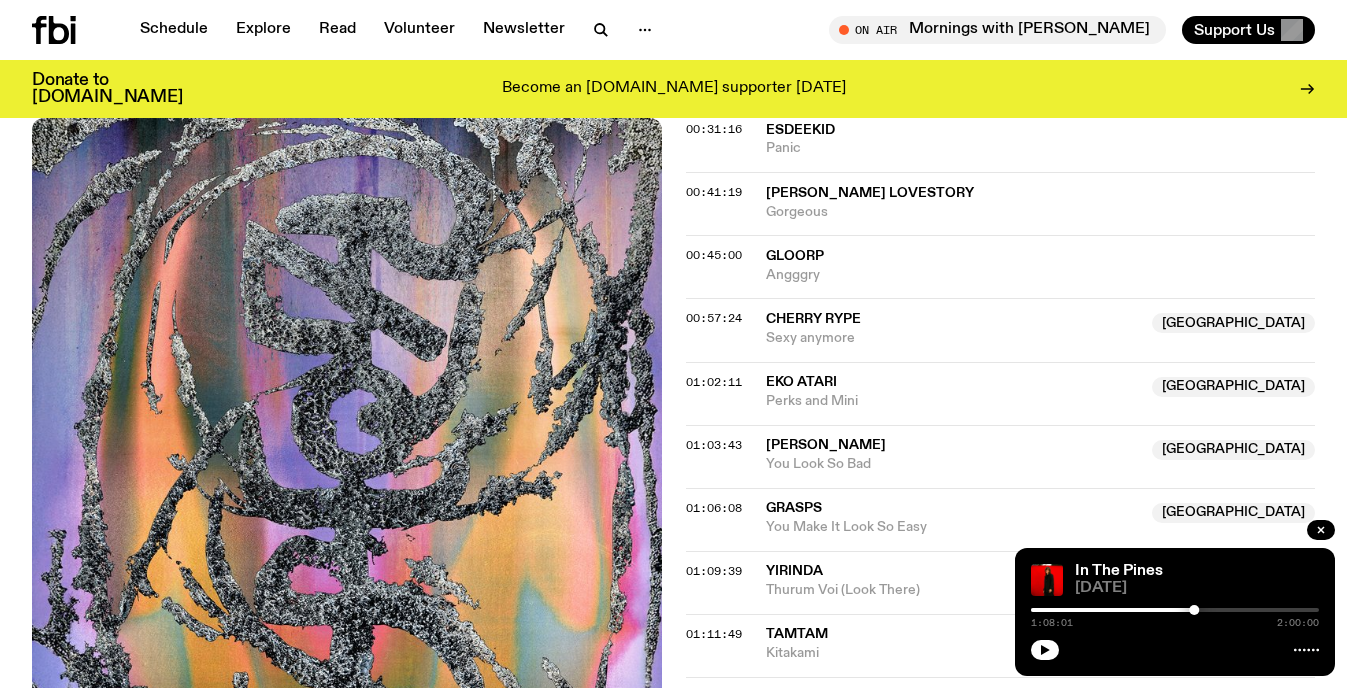 scroll, scrollTop: 1280, scrollLeft: 0, axis: vertical 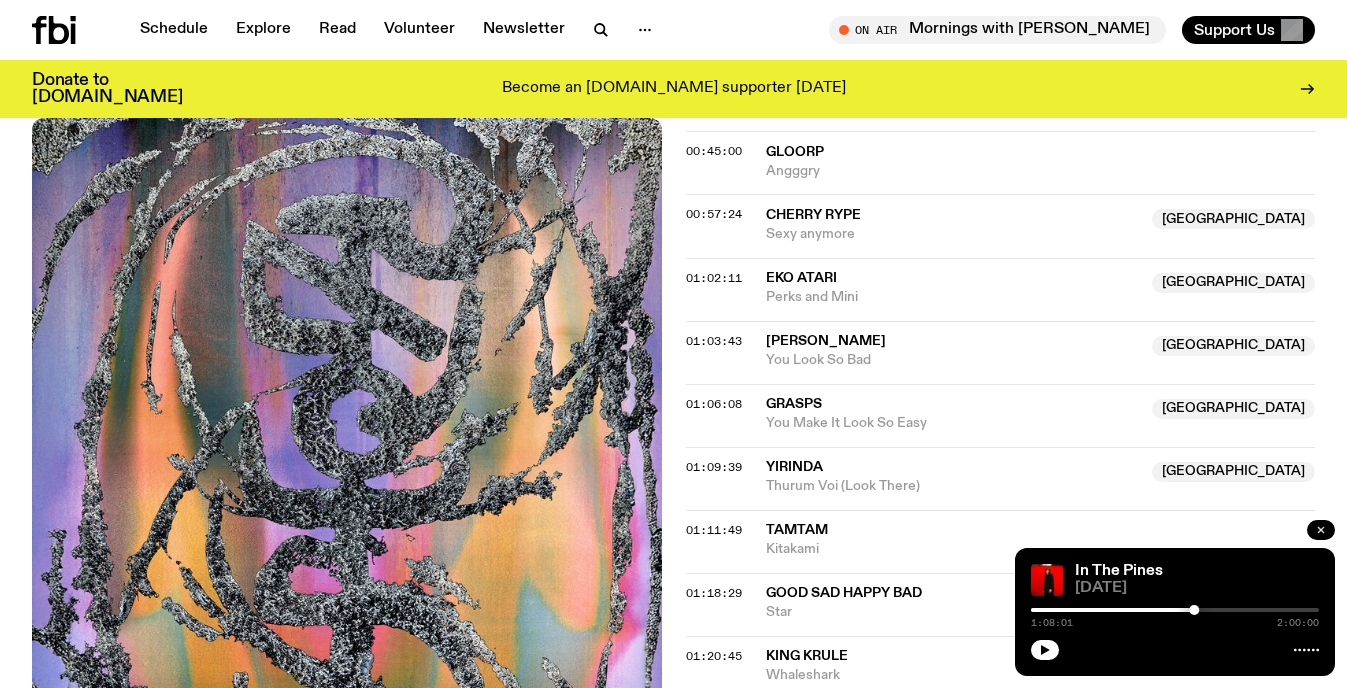 click 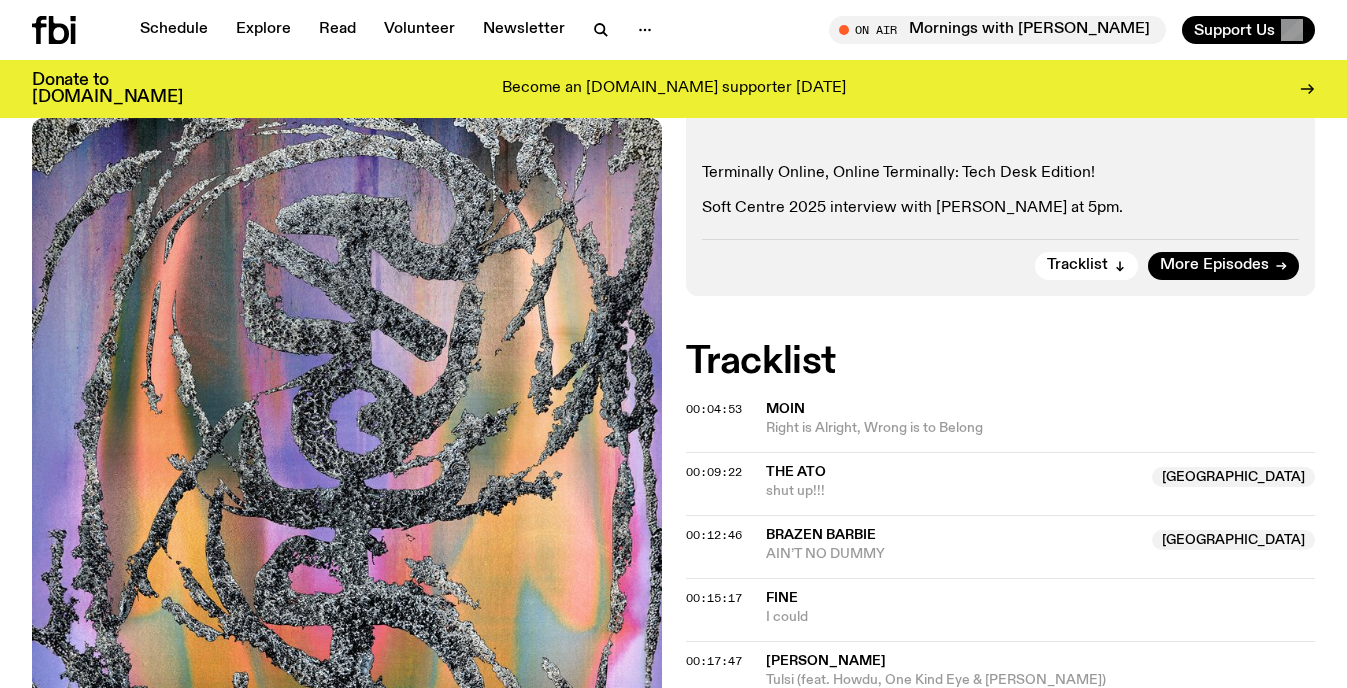 scroll, scrollTop: 0, scrollLeft: 0, axis: both 